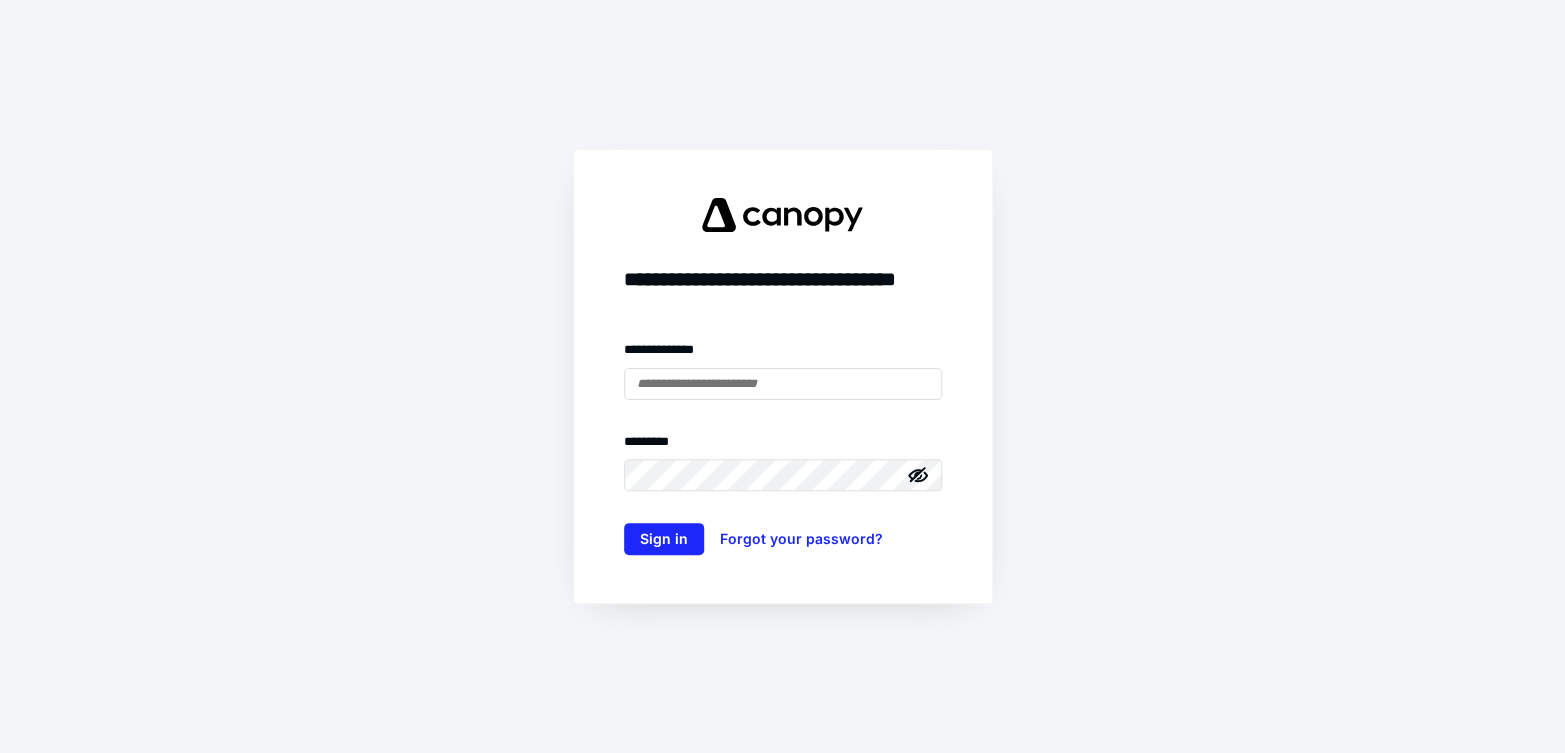 scroll, scrollTop: 0, scrollLeft: 0, axis: both 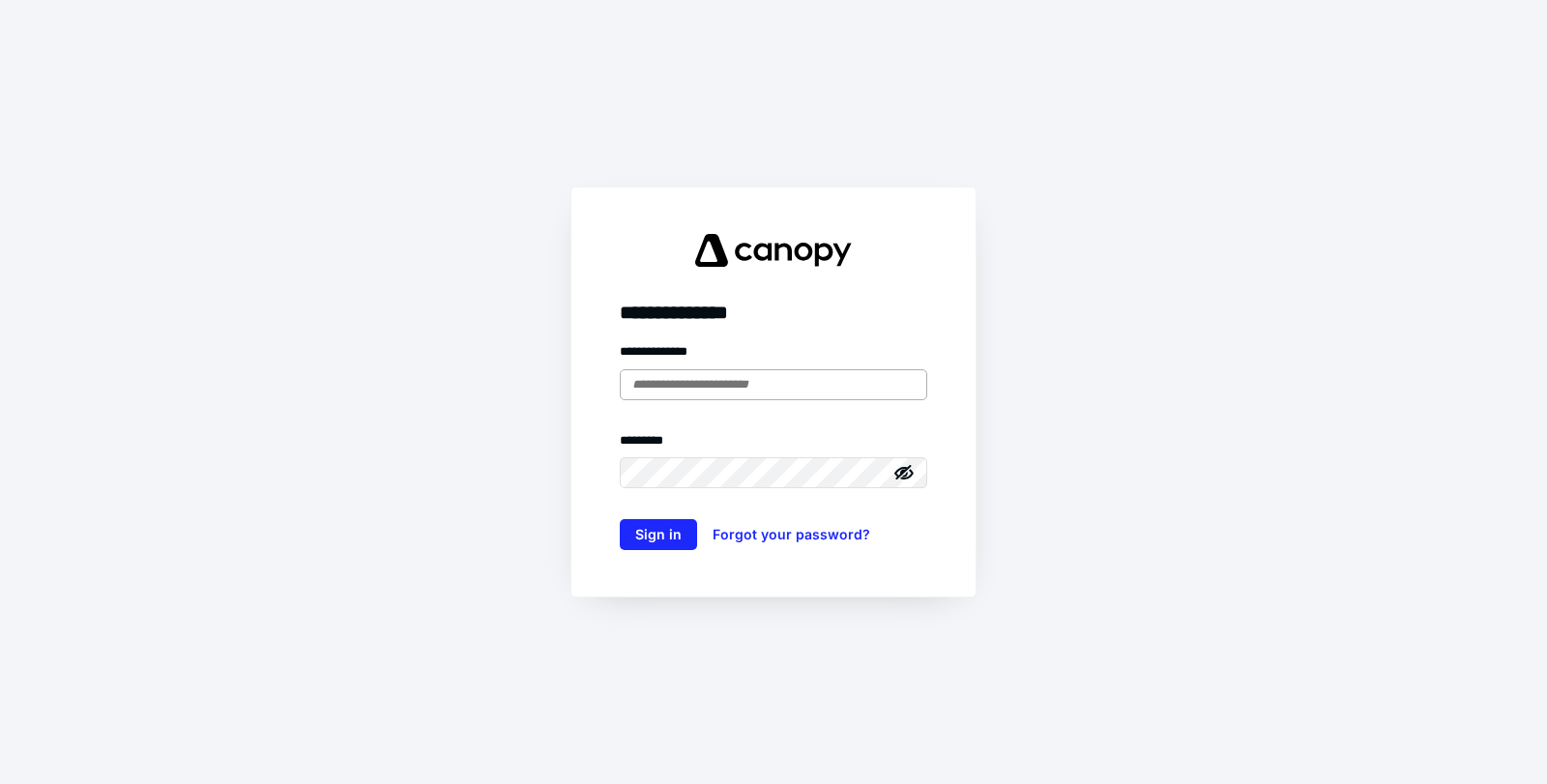 click at bounding box center [774, 385] 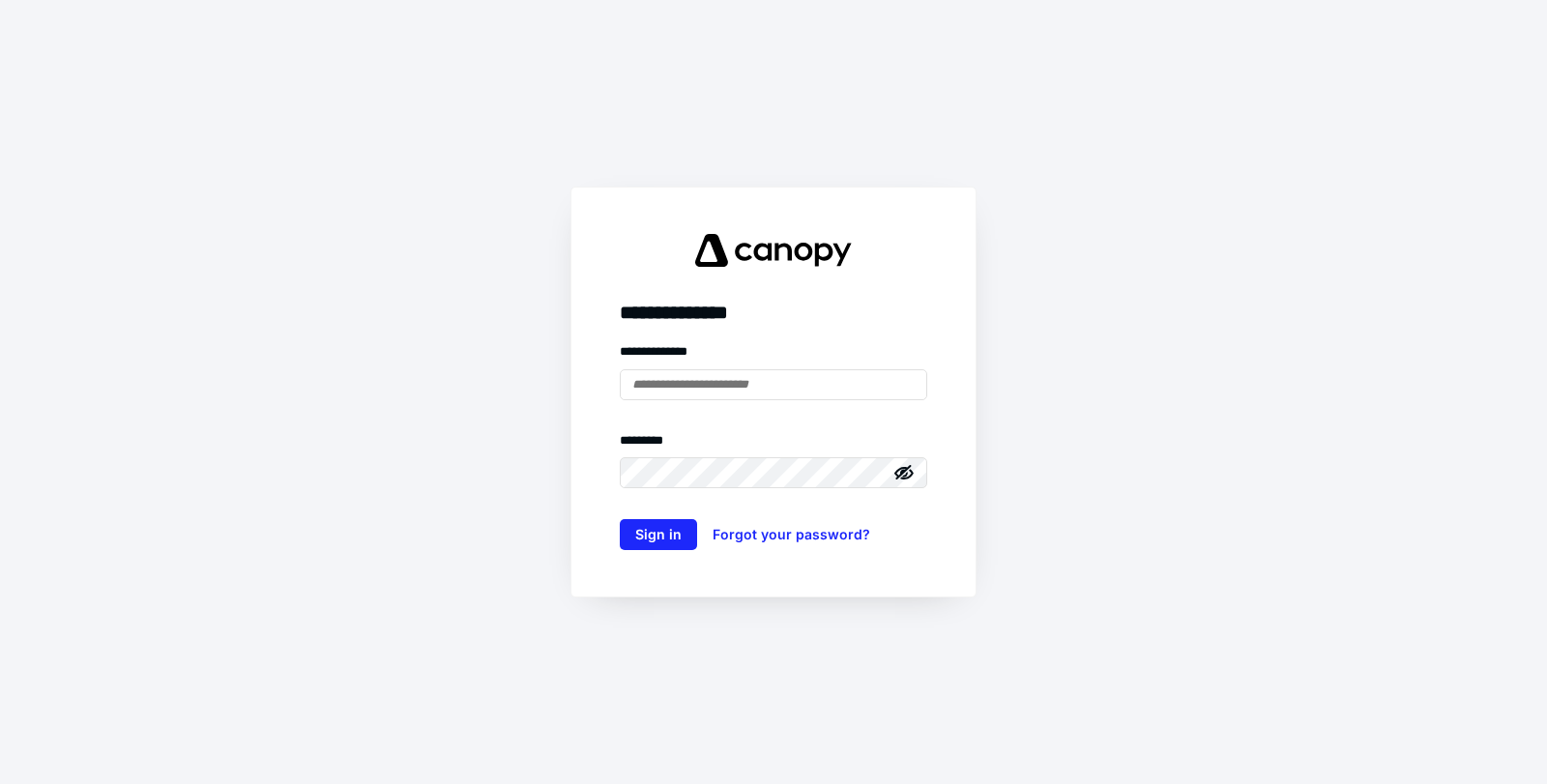 type on "**********" 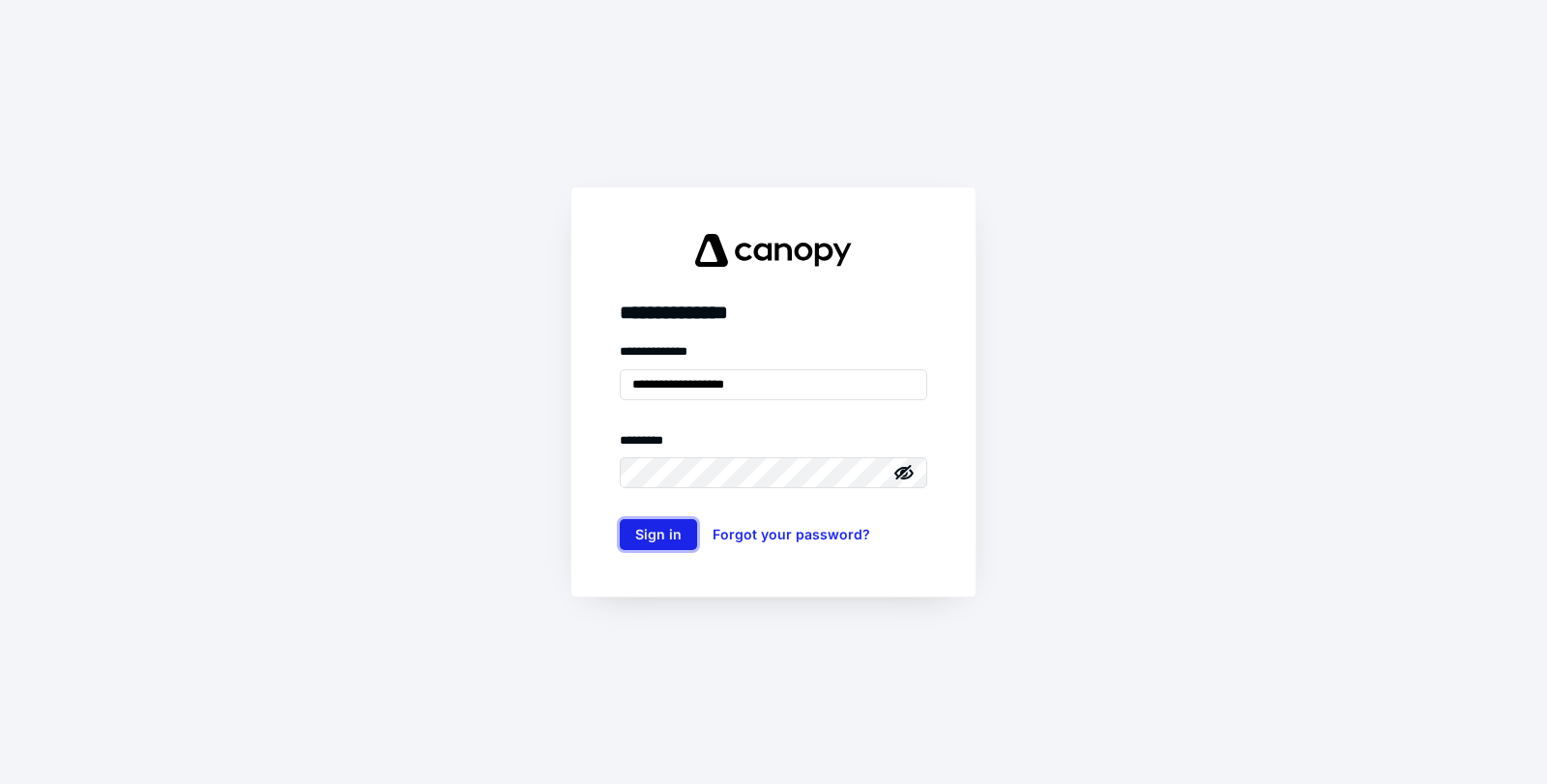 click on "Sign in" at bounding box center (658, 535) 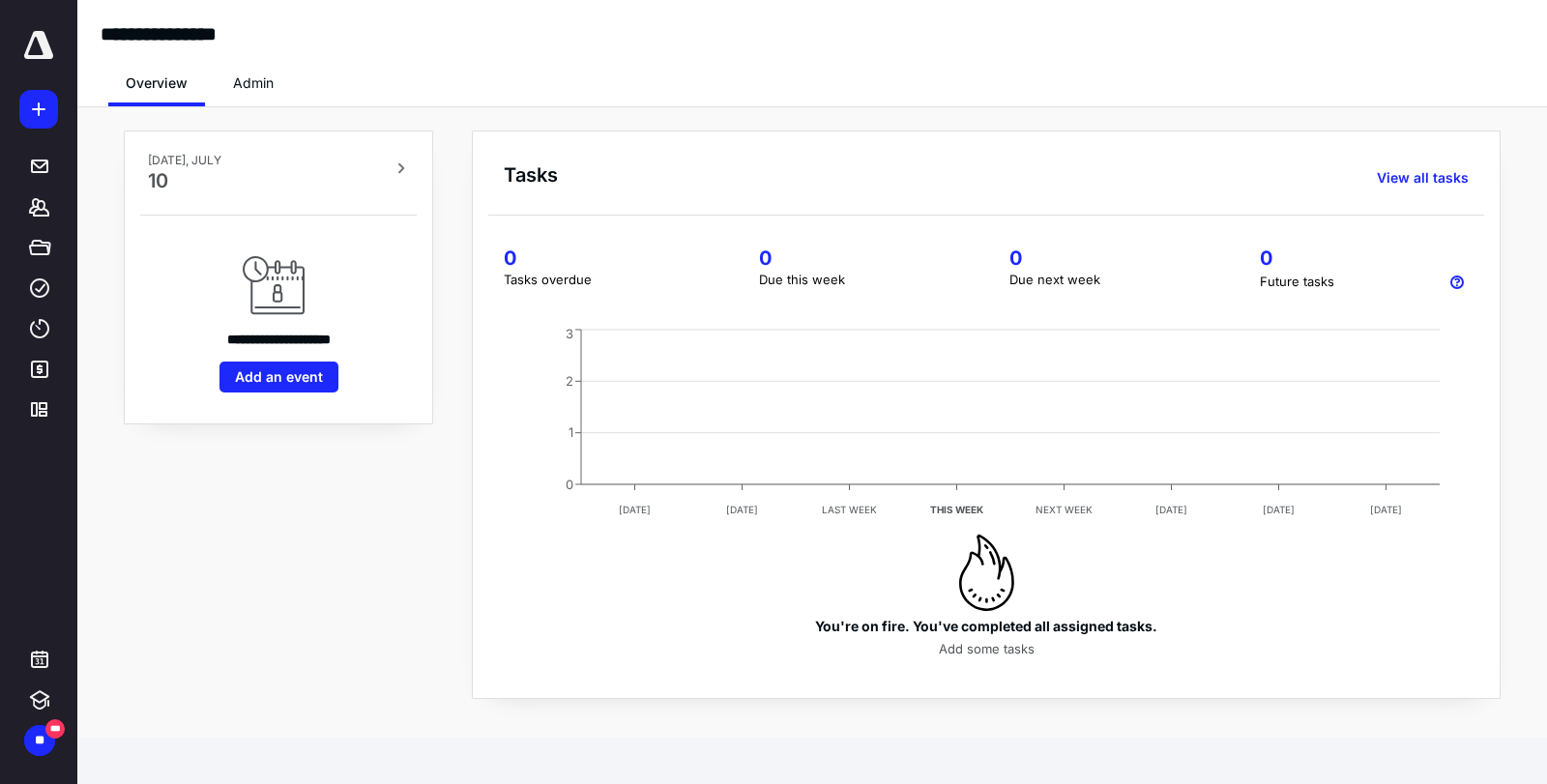 scroll, scrollTop: 0, scrollLeft: 0, axis: both 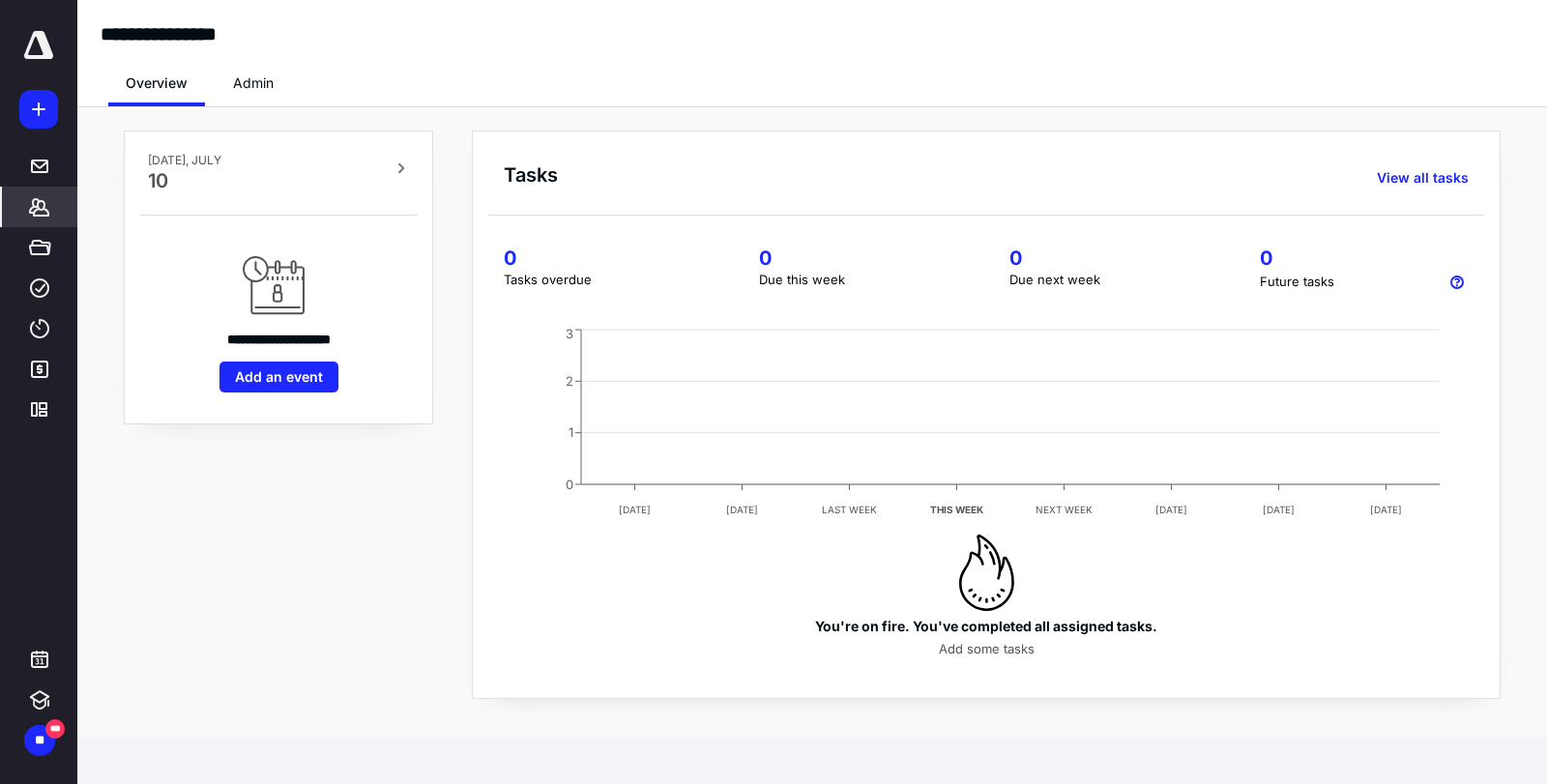 click 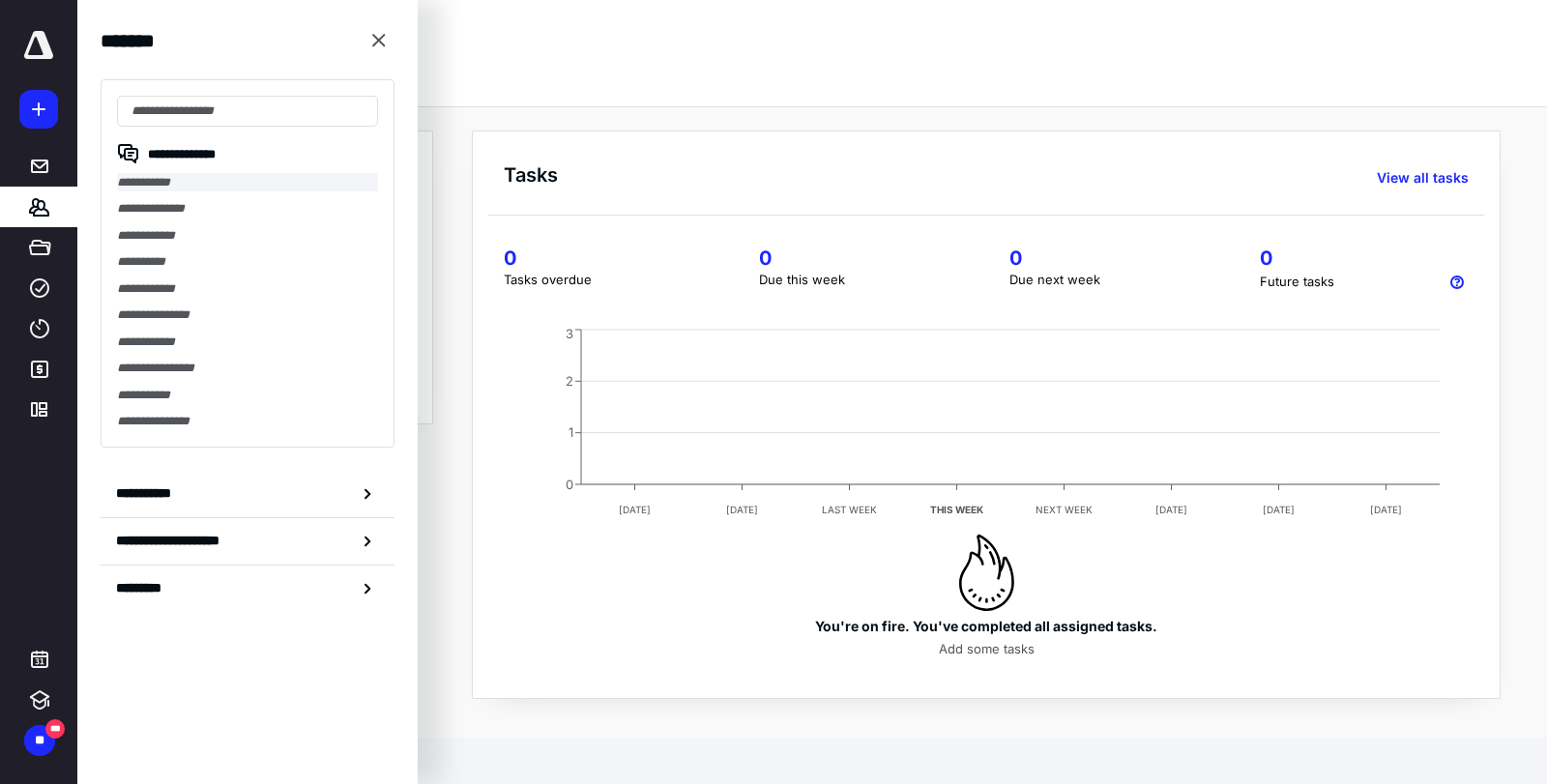 click on "**********" at bounding box center (248, 182) 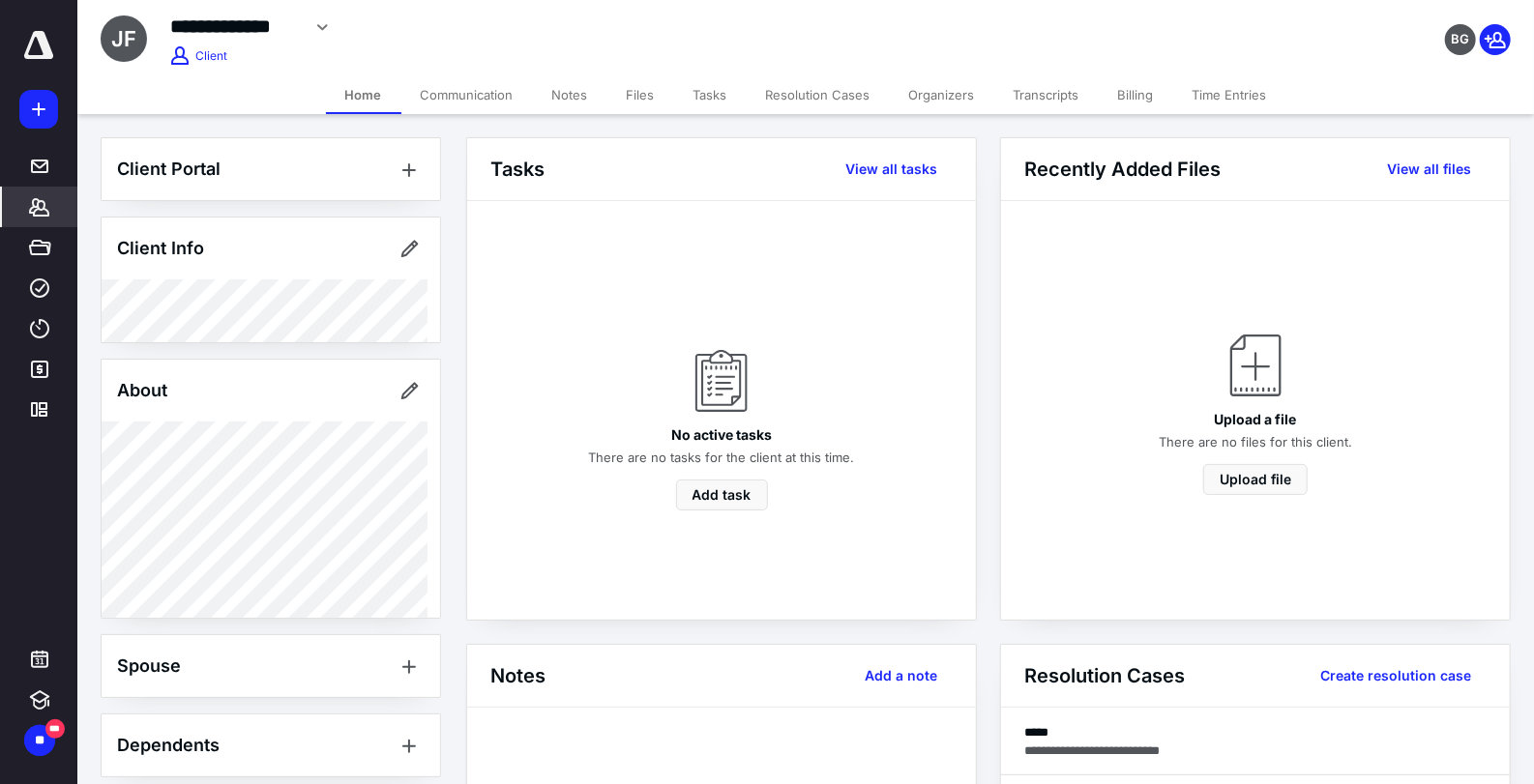 click on "Resolution Cases" at bounding box center (818, 95) 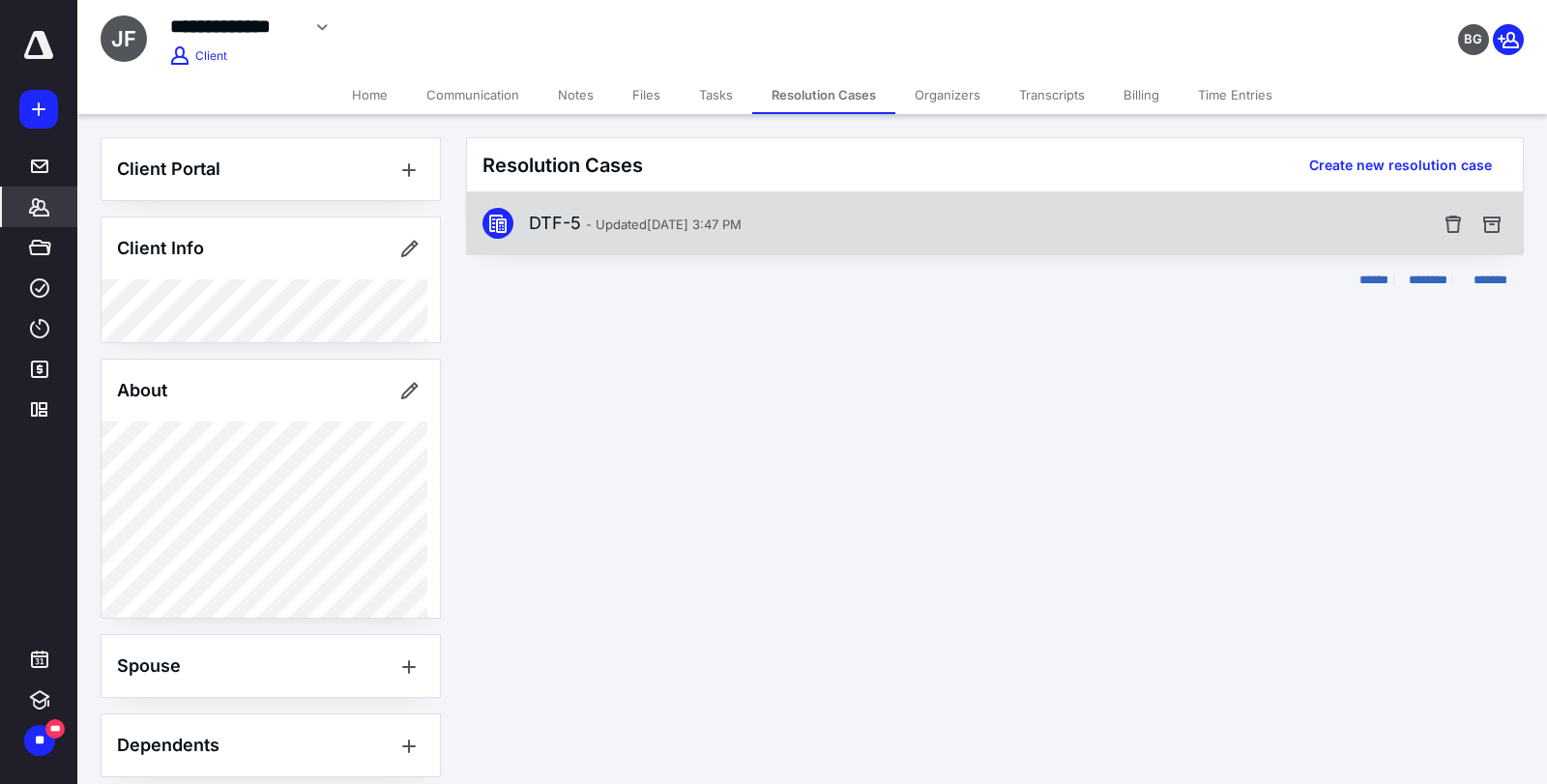 click on "DTF-5   - Updated  Jul 9, 2025 3:47 PM" at bounding box center [635, 223] 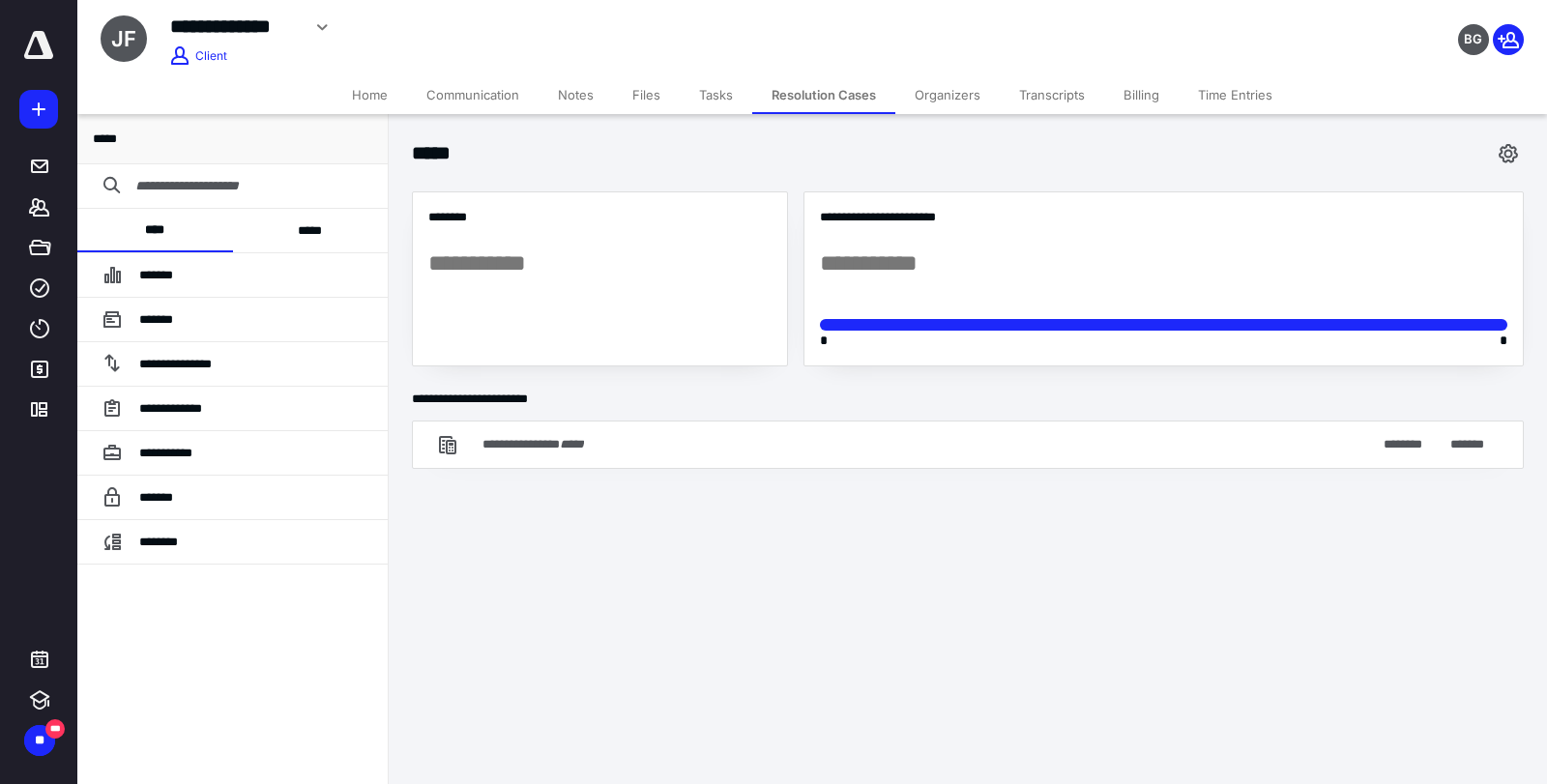 click on "*****" at bounding box center [310, 230] 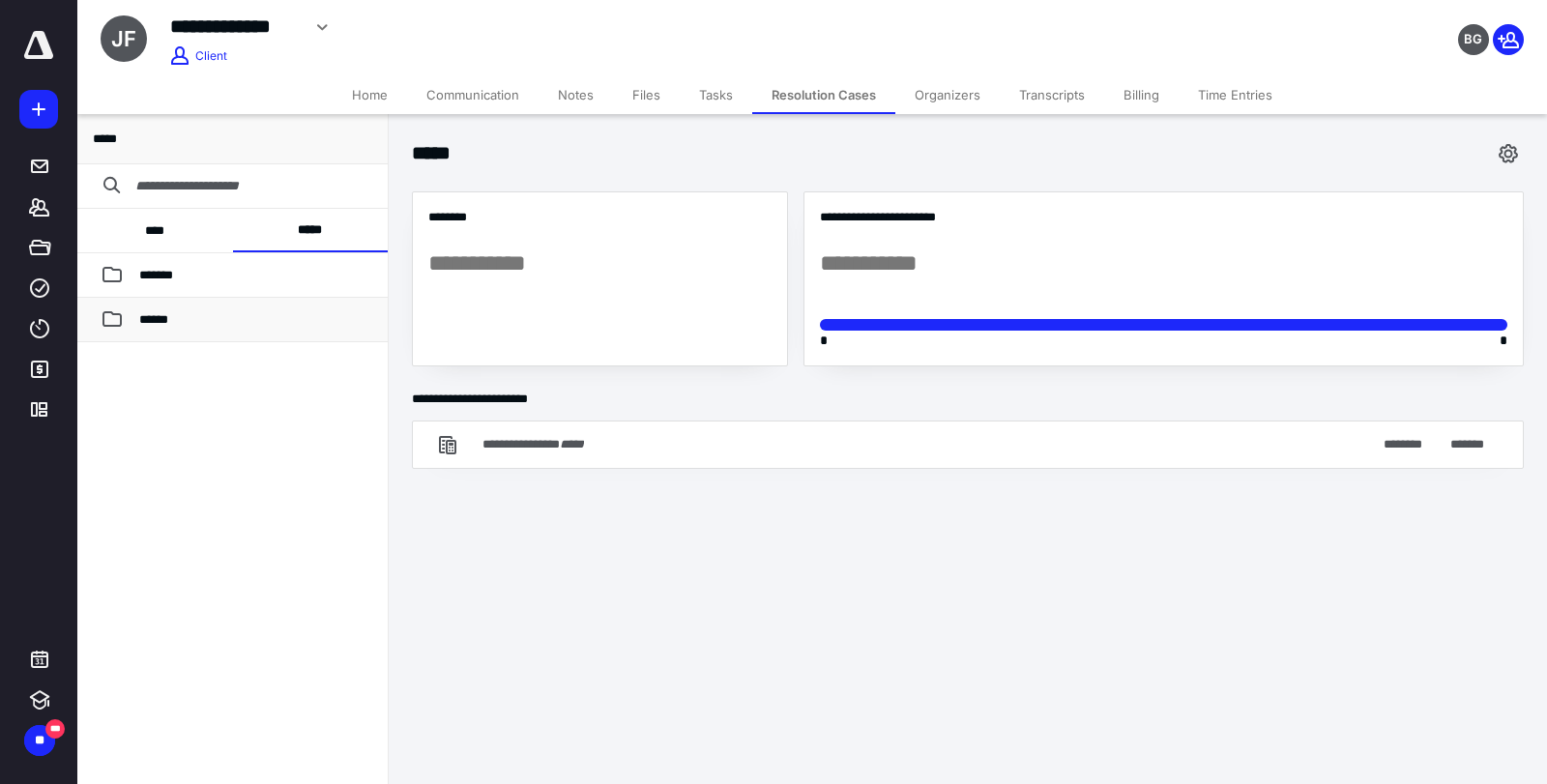 click on "******" at bounding box center (255, 320) 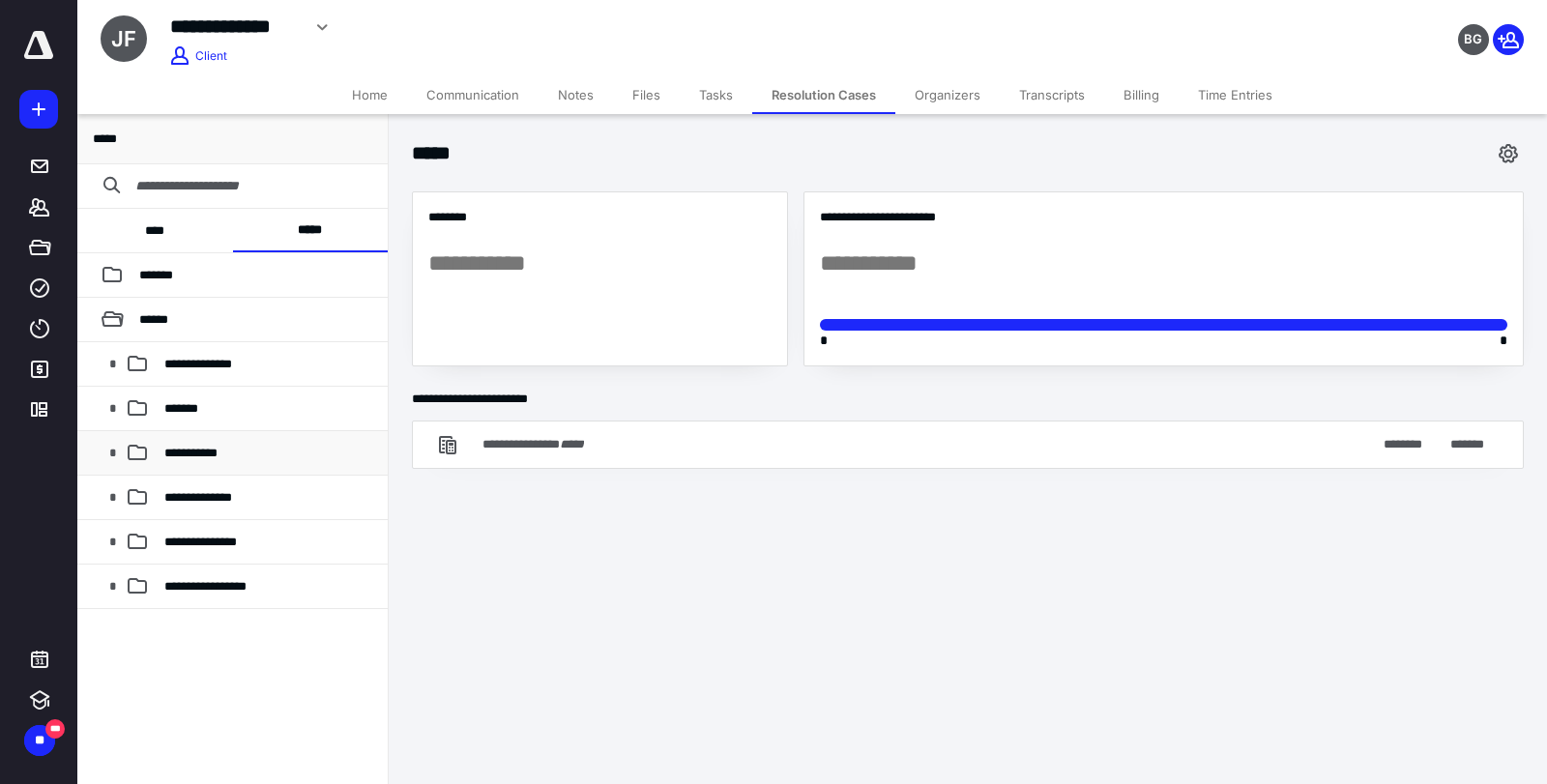 click on "**********" at bounding box center (232, 453) 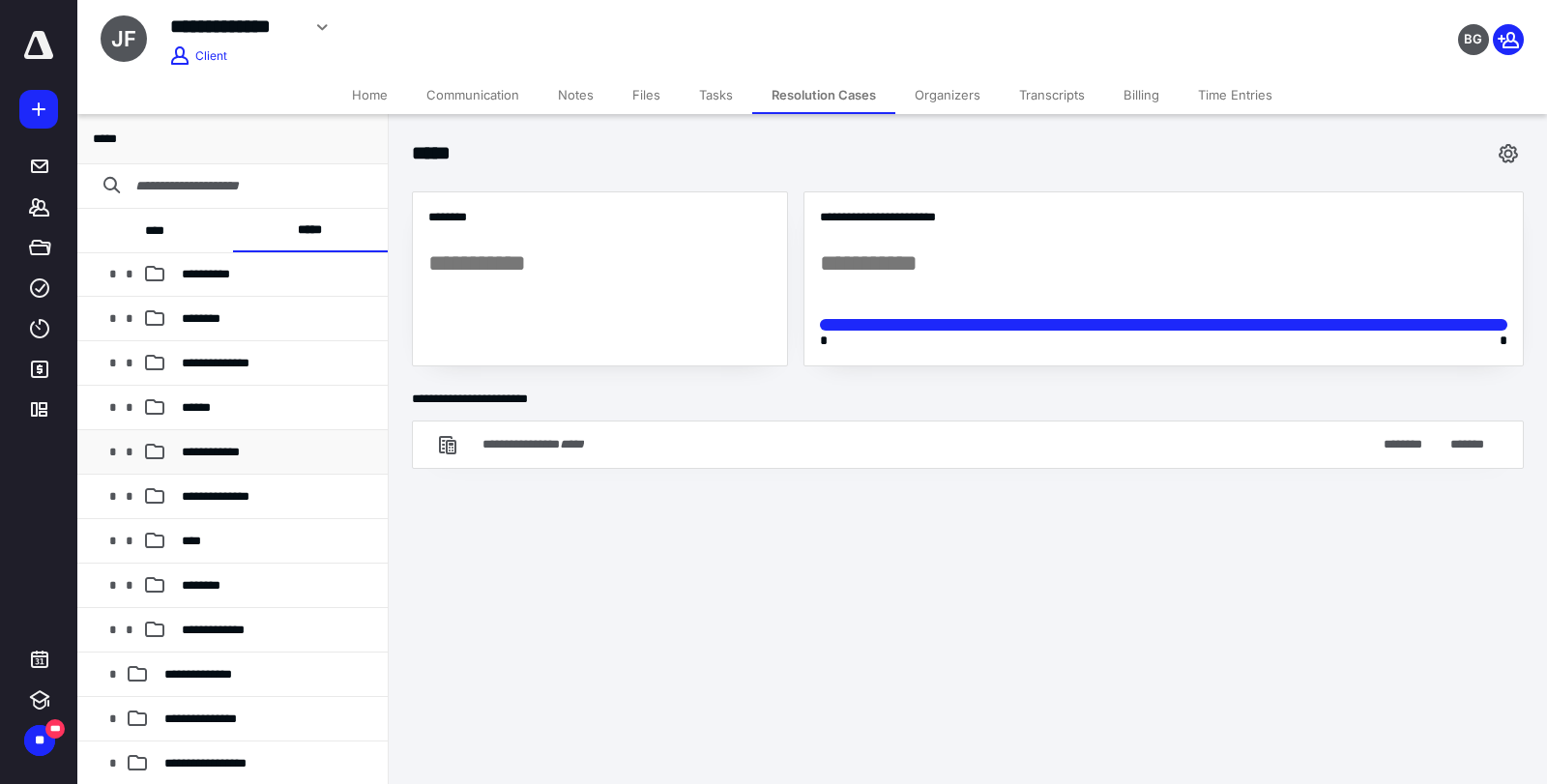 scroll, scrollTop: 669, scrollLeft: 0, axis: vertical 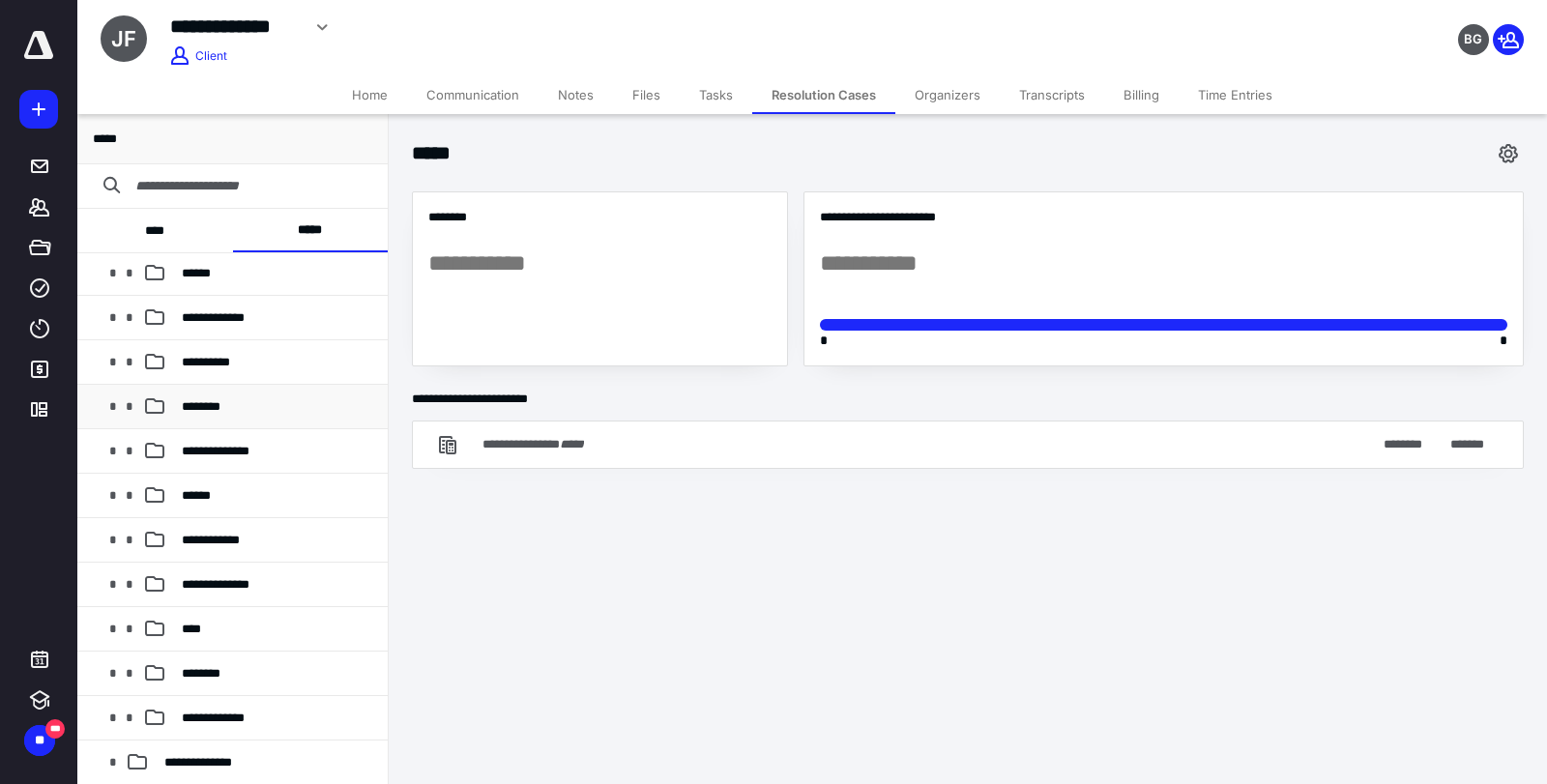 click on "********" at bounding box center (277, 407) 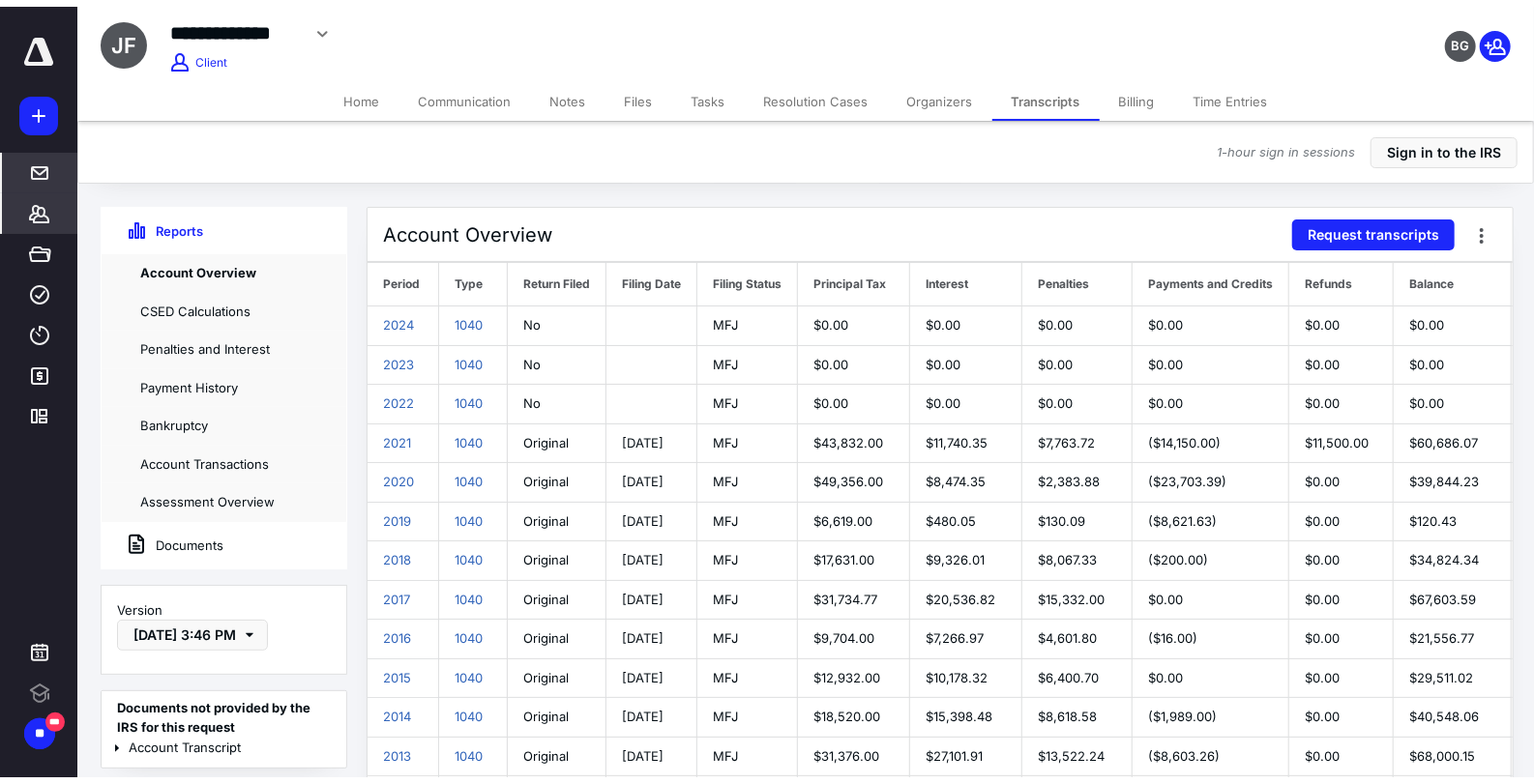 scroll, scrollTop: 0, scrollLeft: 0, axis: both 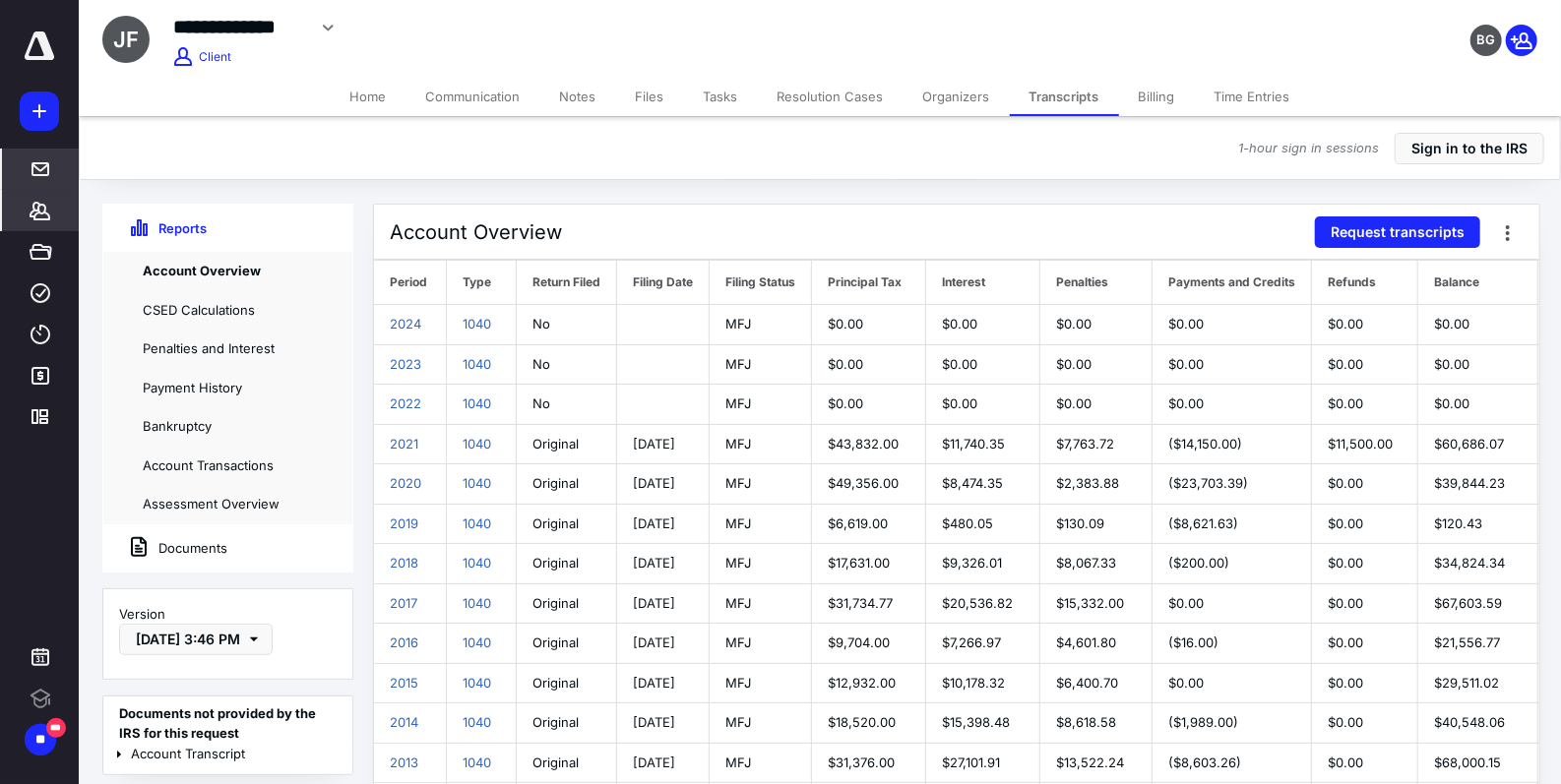 click on "*****" at bounding box center (40, 169) 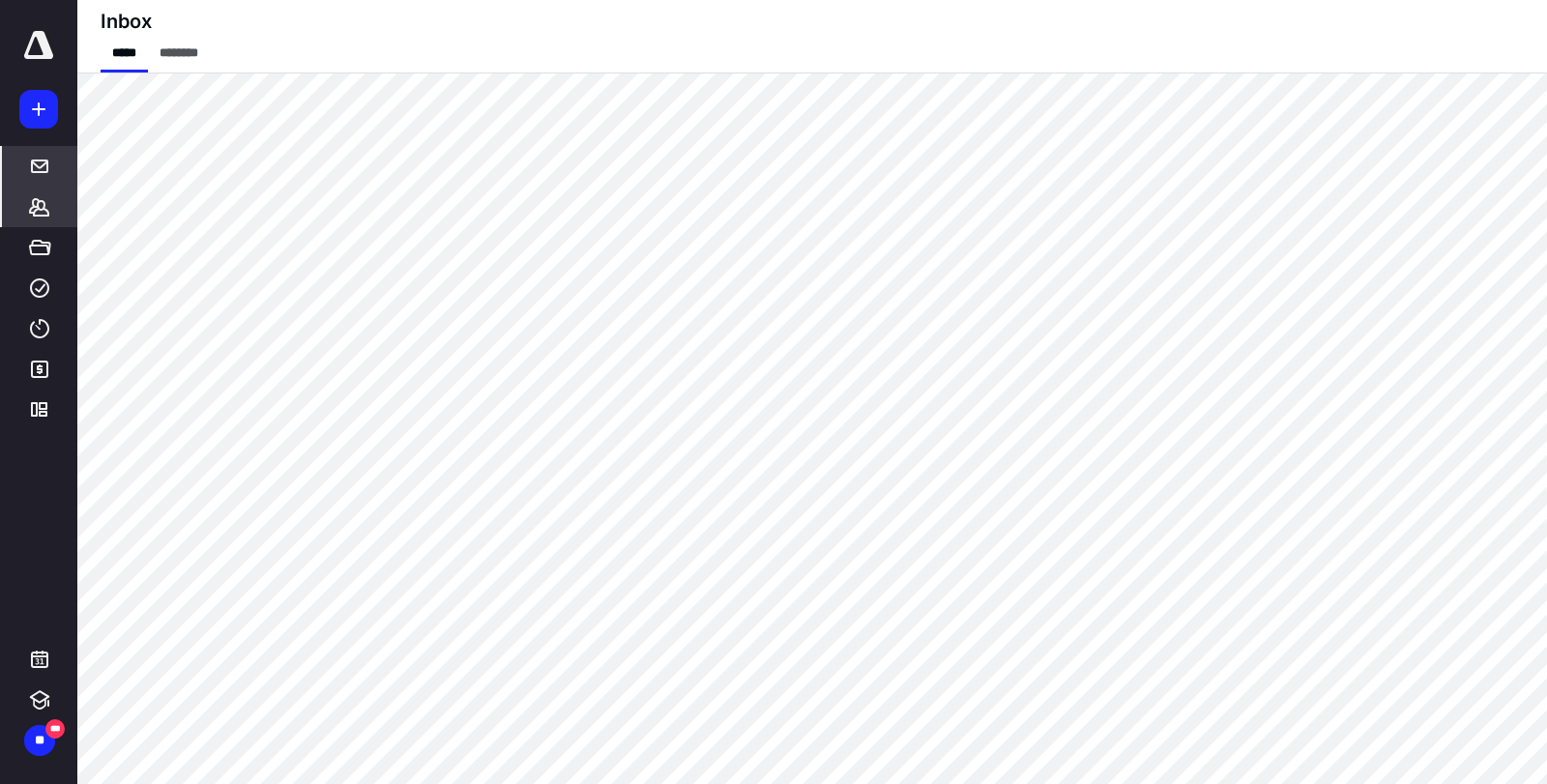 click on "*******" at bounding box center (40, 207) 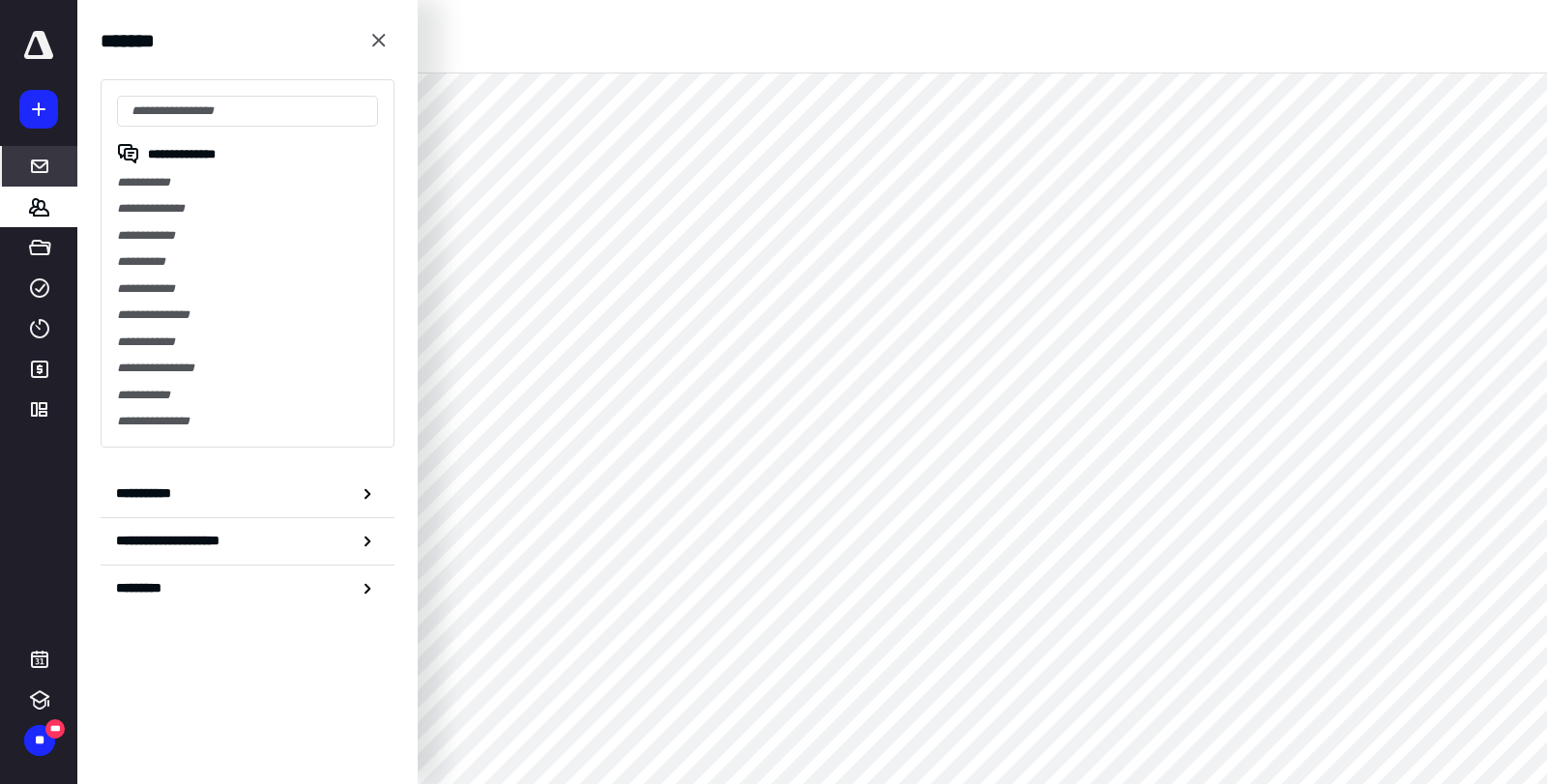 click on "**********" at bounding box center (248, 263) 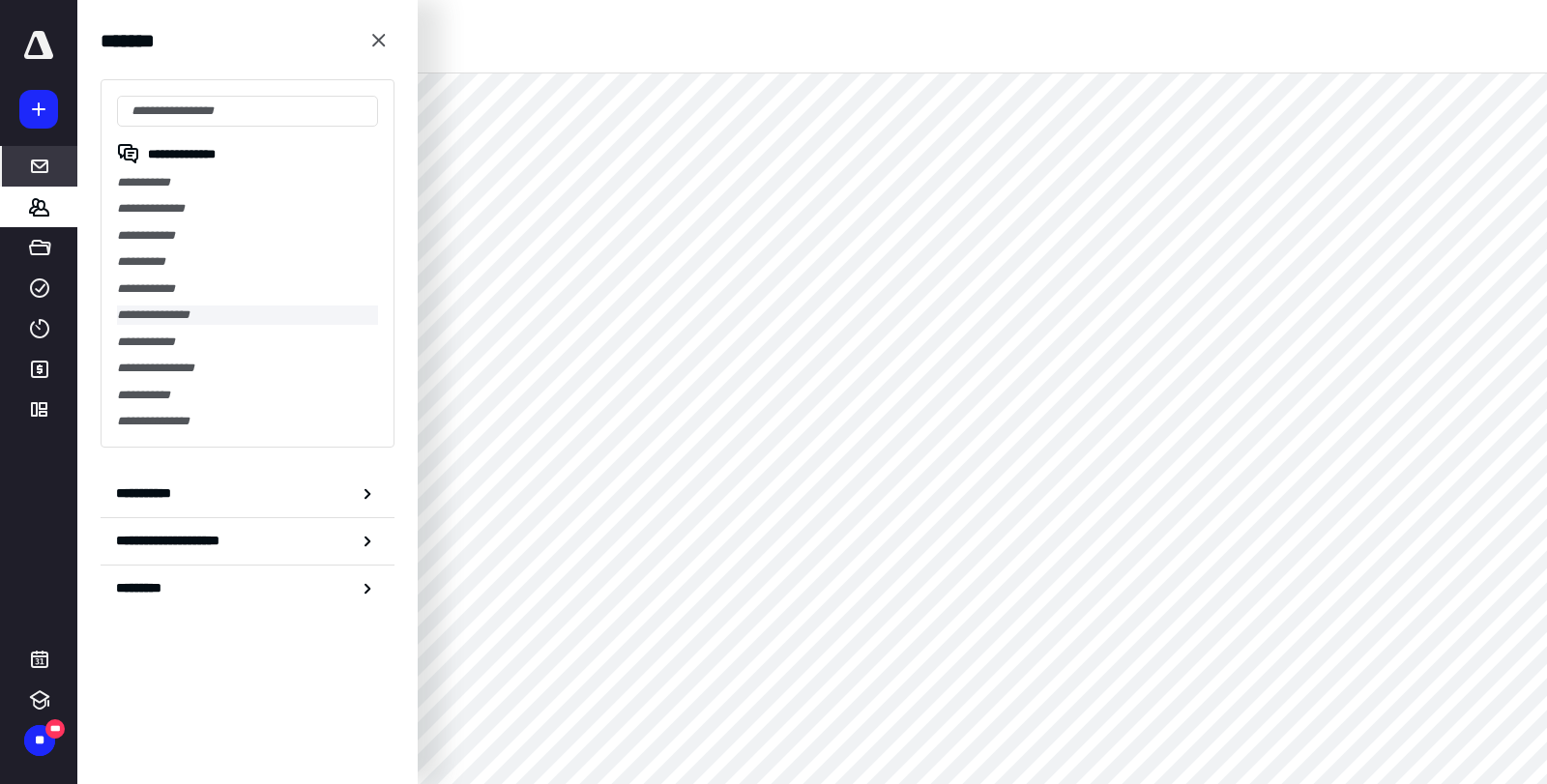 click on "**********" at bounding box center [248, 314] 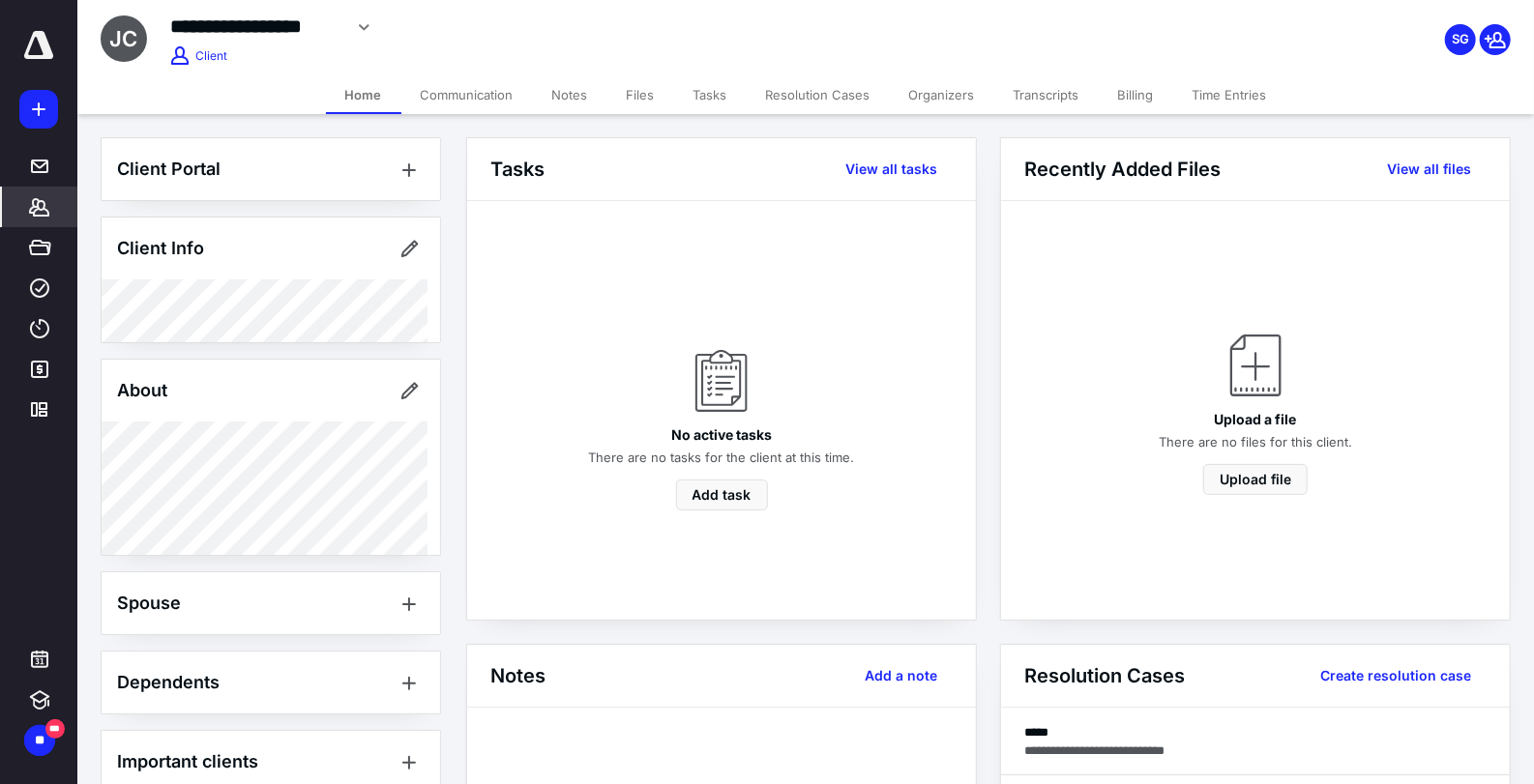 click on "Transcripts" at bounding box center [1047, 95] 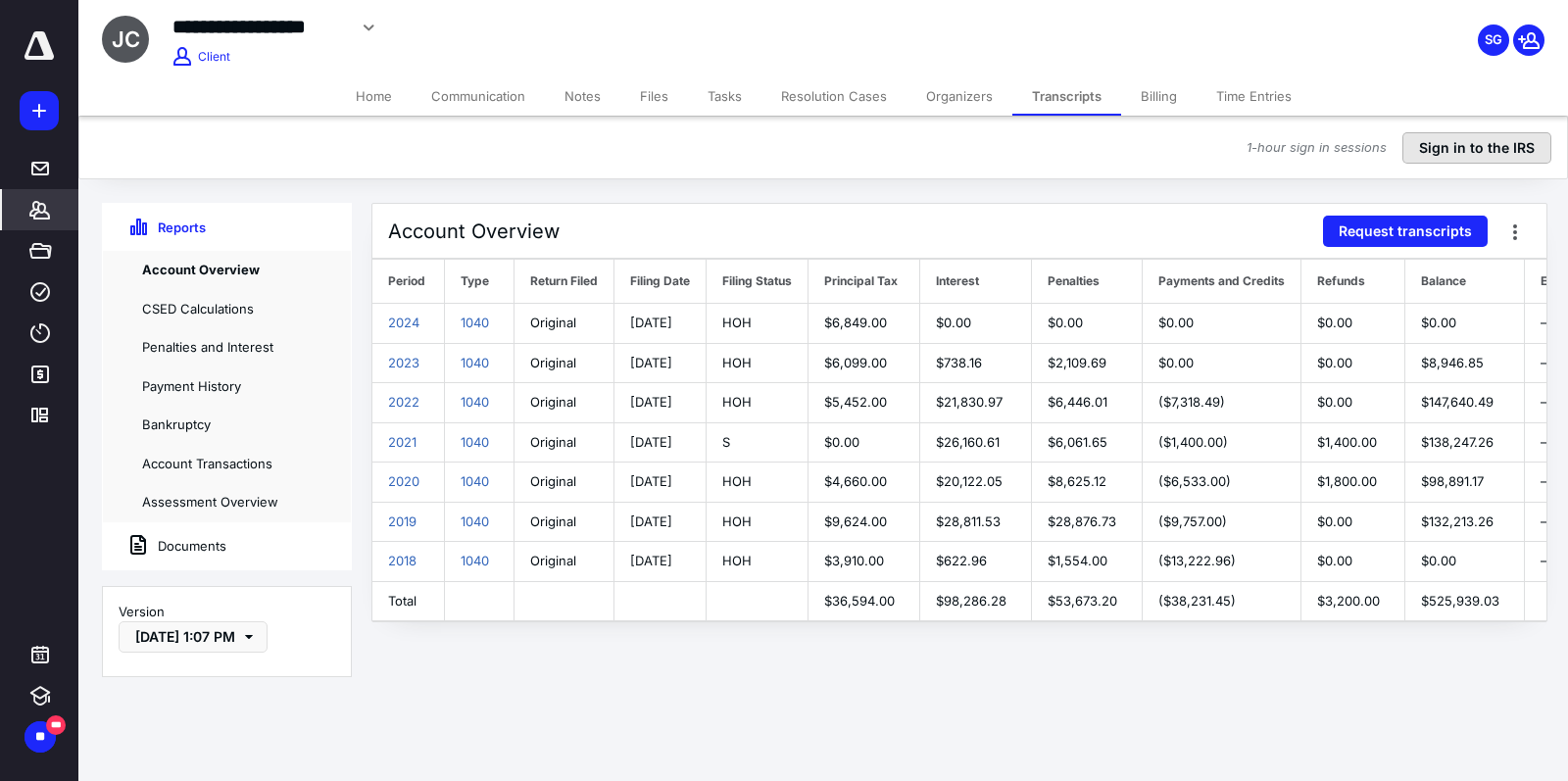 click on "Sign in to the IRS" at bounding box center [1477, 148] 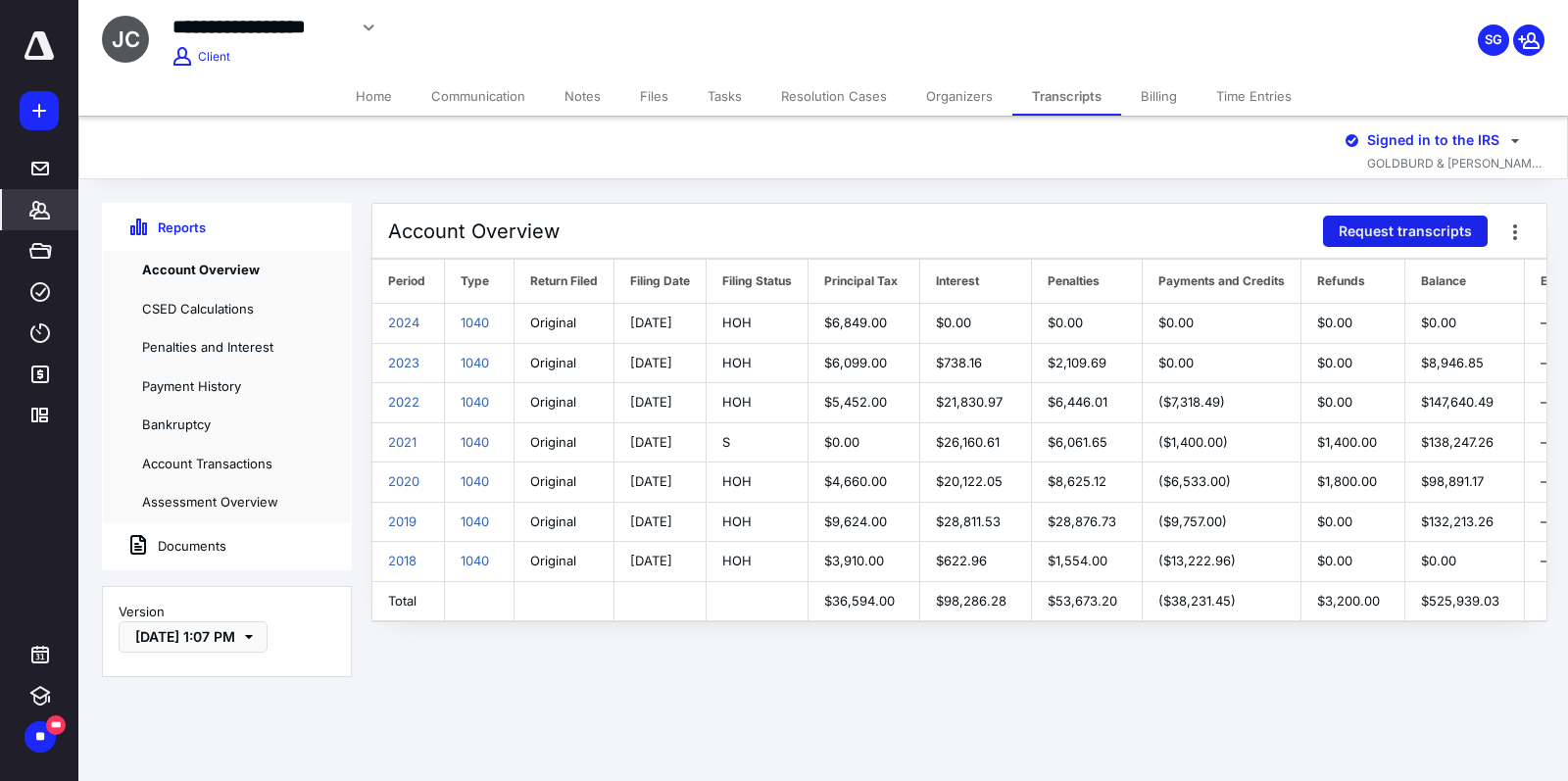 click on "Request transcripts" at bounding box center (1405, 231) 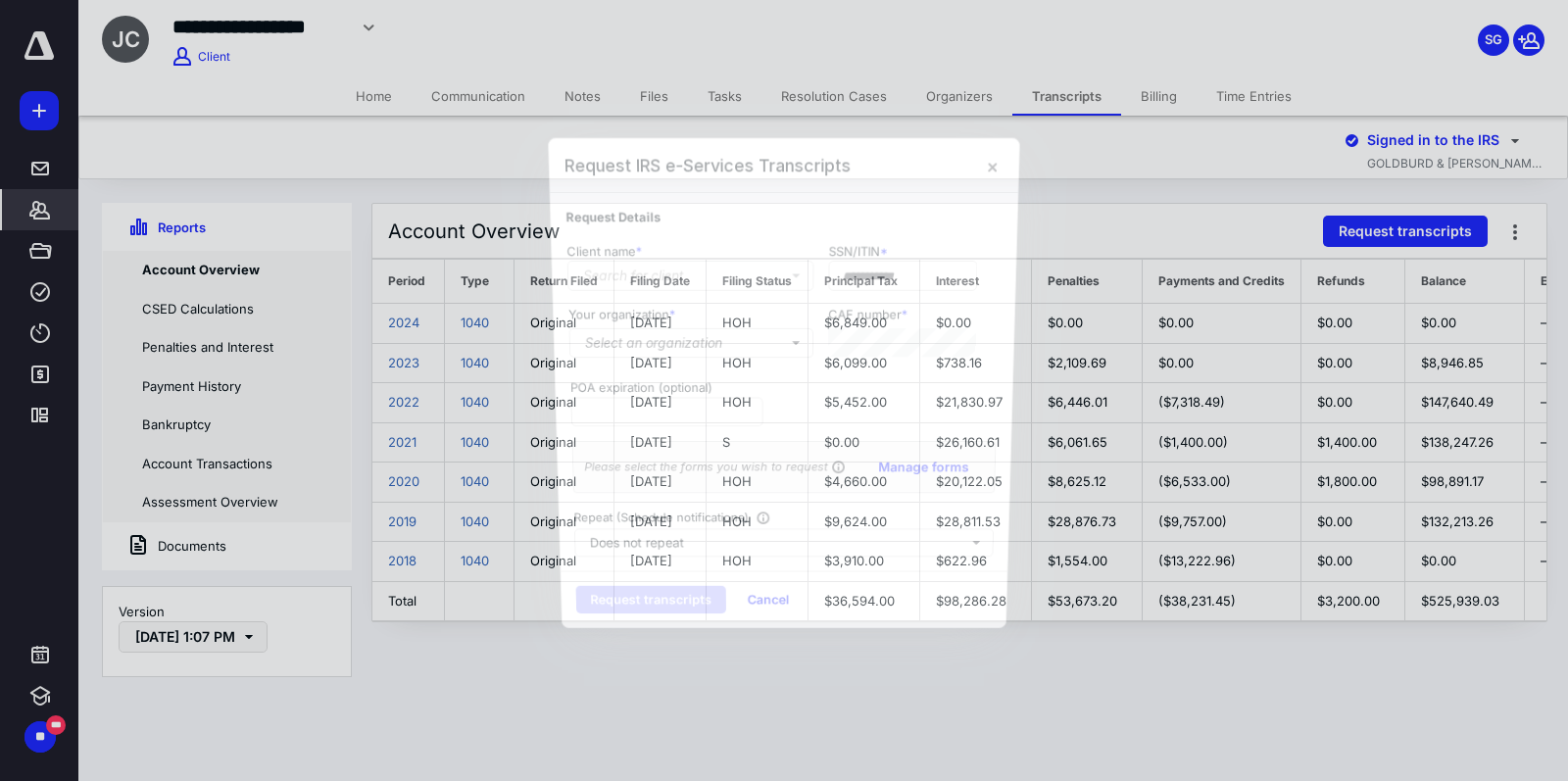 type on "**********" 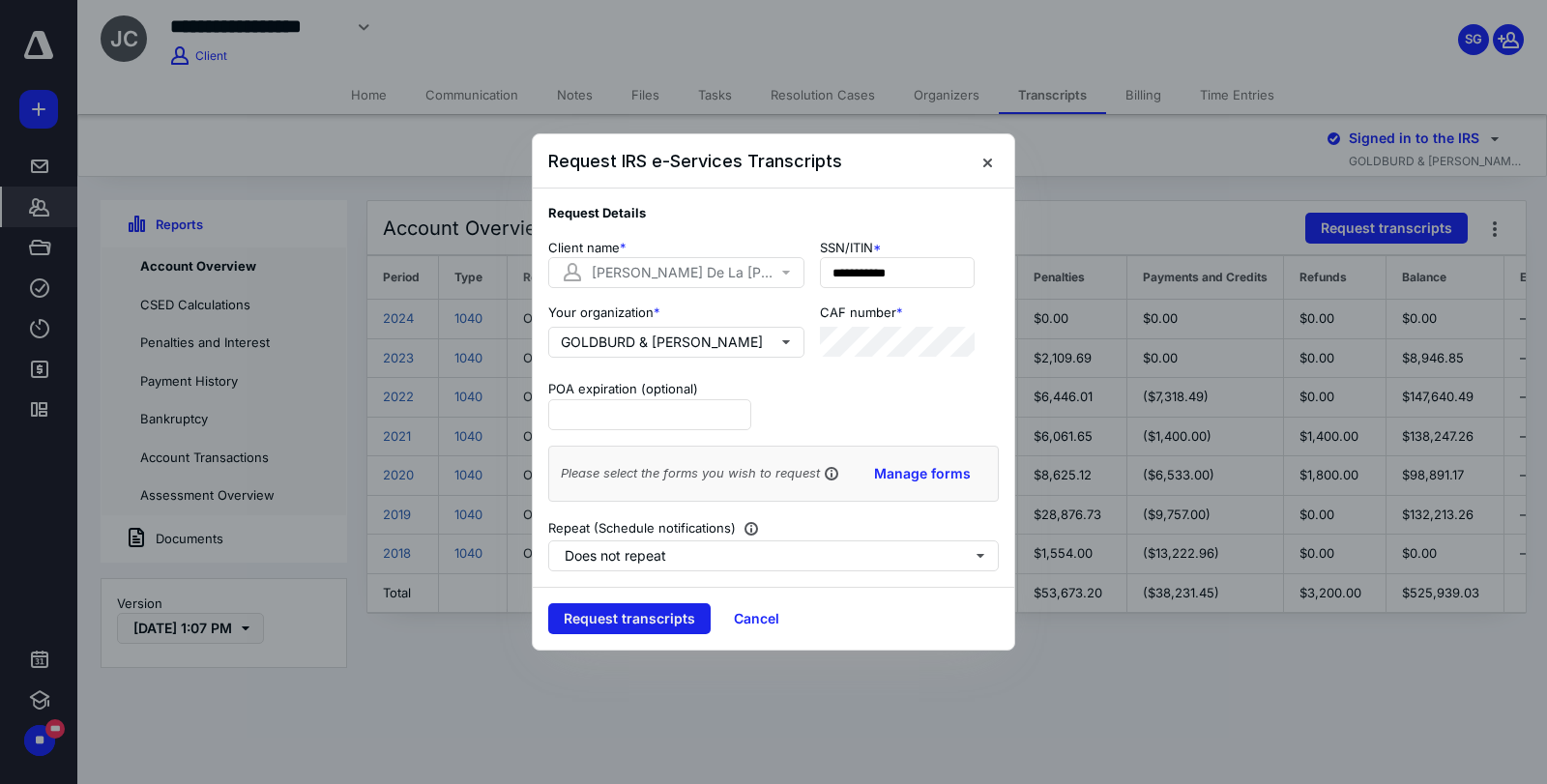 click on "Request transcripts" at bounding box center (629, 619) 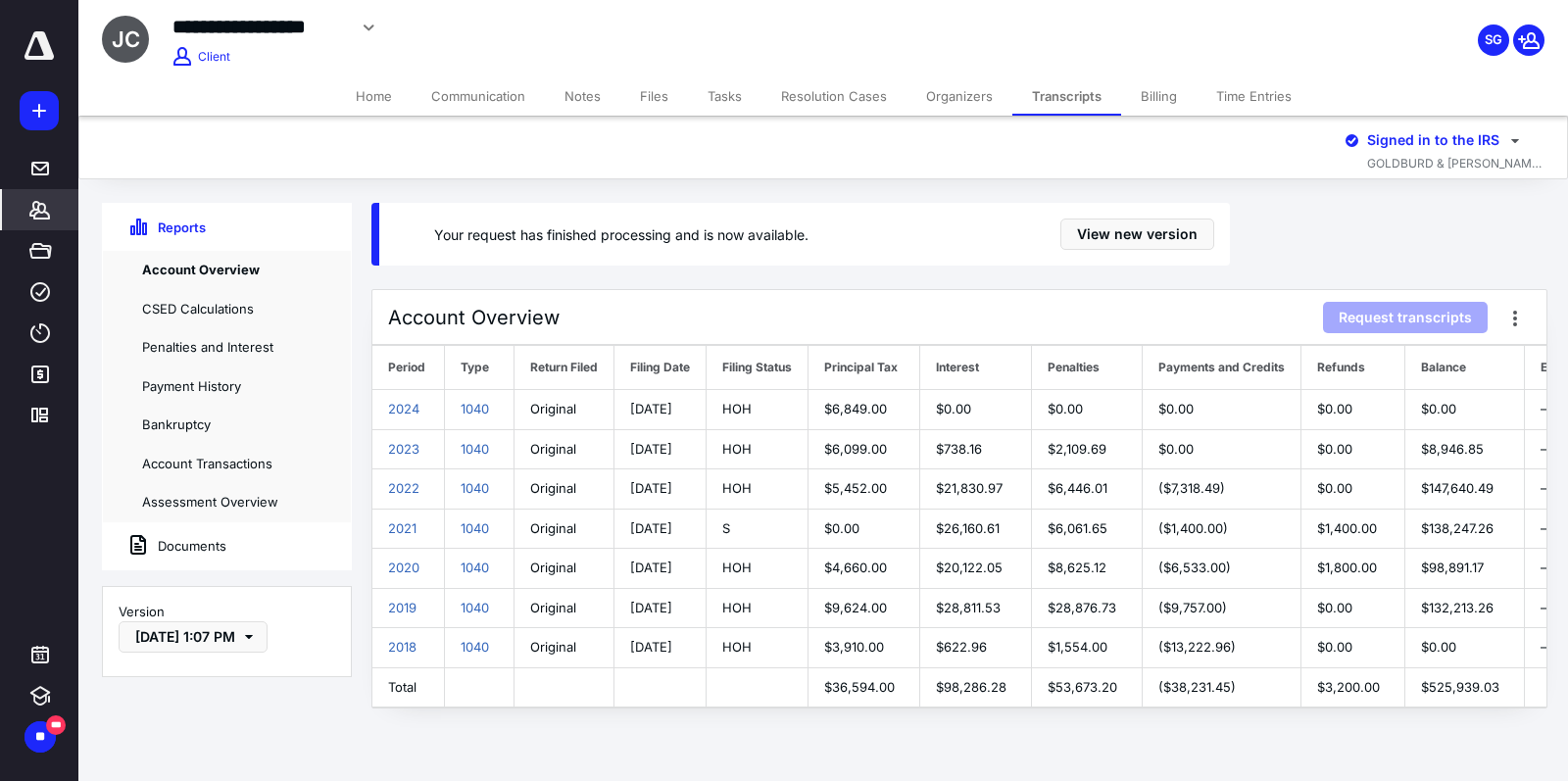 click on "Your request has finished processing and is now available. View new version" at bounding box center [805, 234] 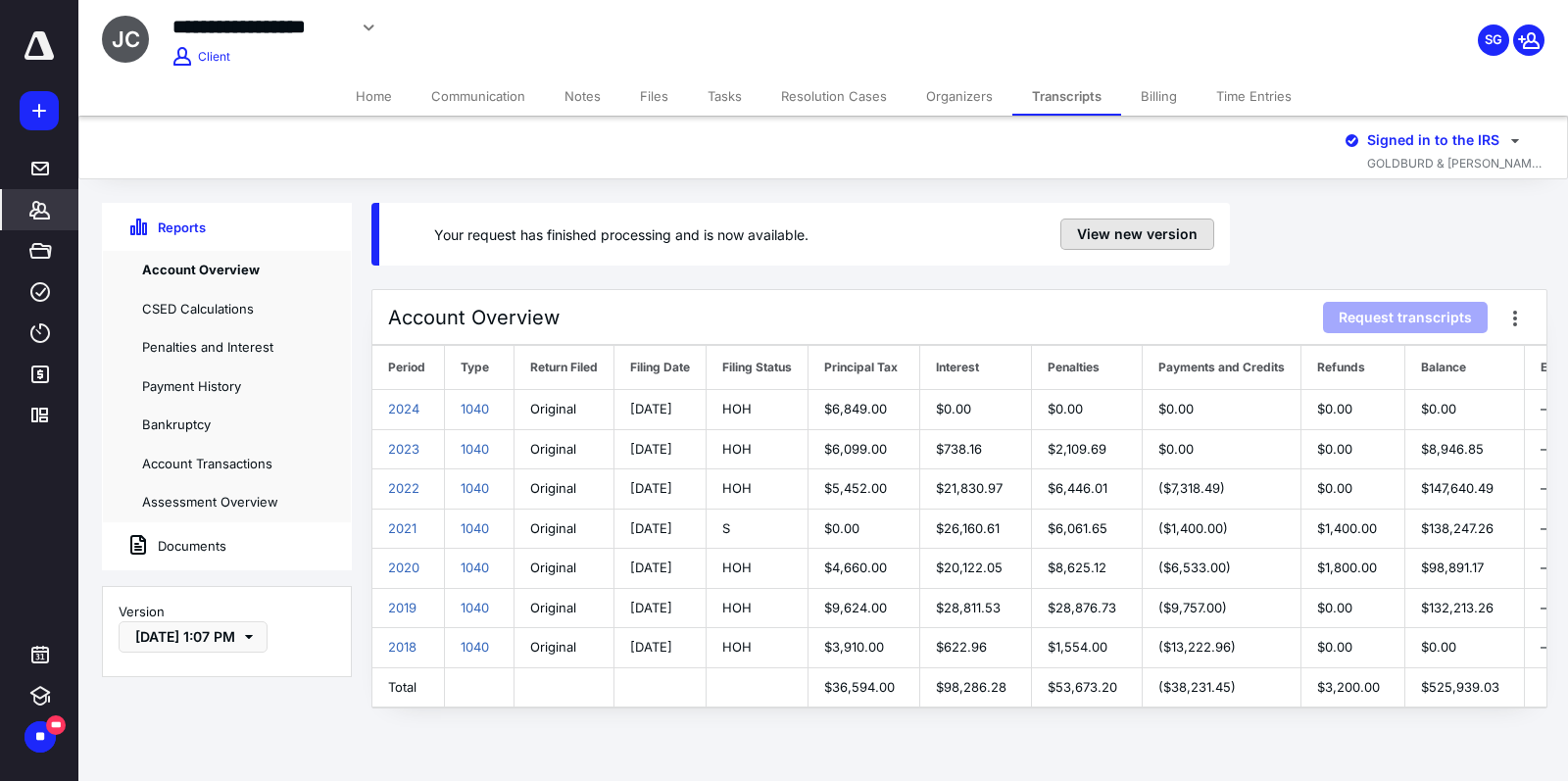 click on "View new version" at bounding box center (1137, 234) 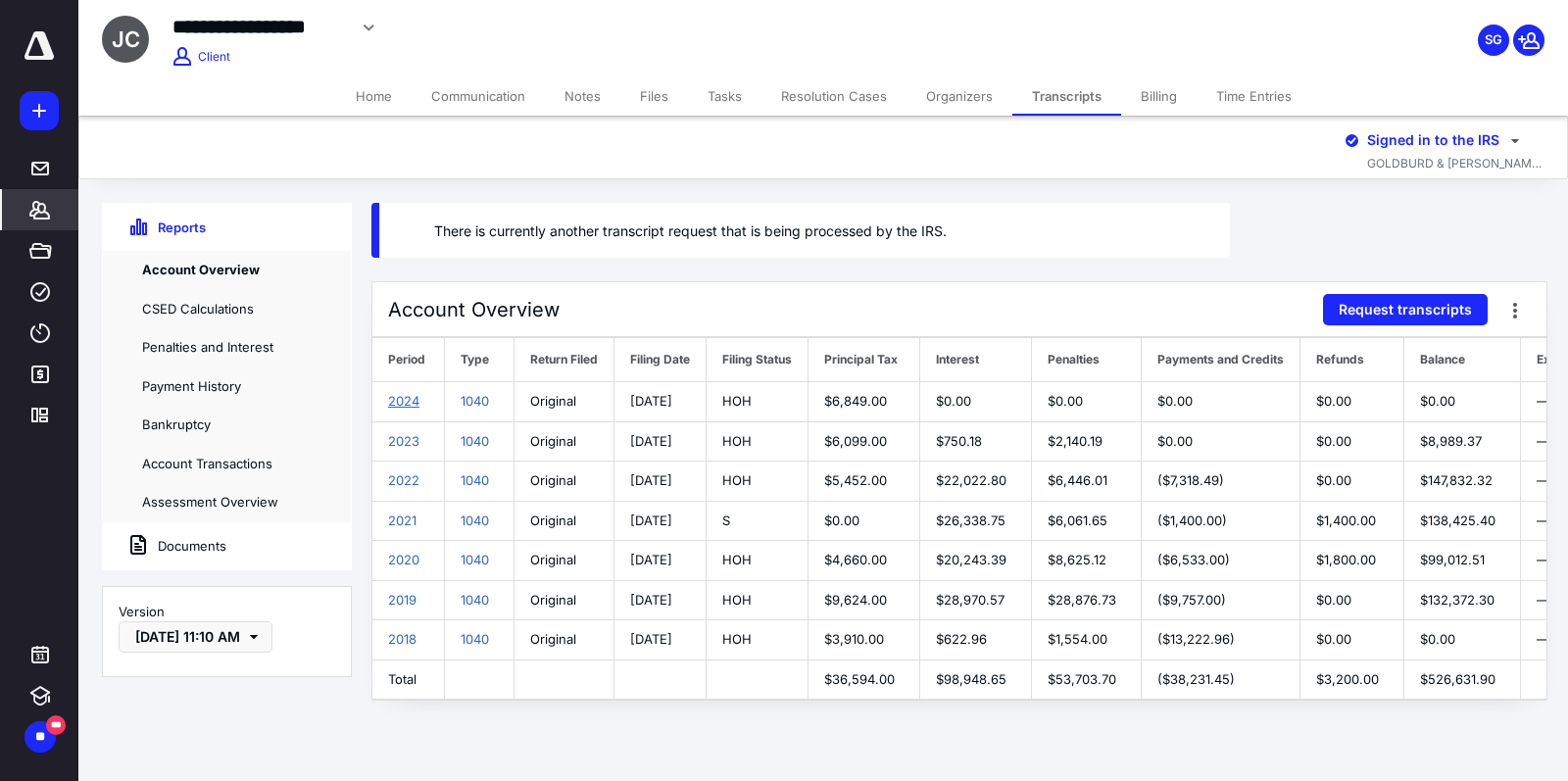 click on "2024" at bounding box center [404, 401] 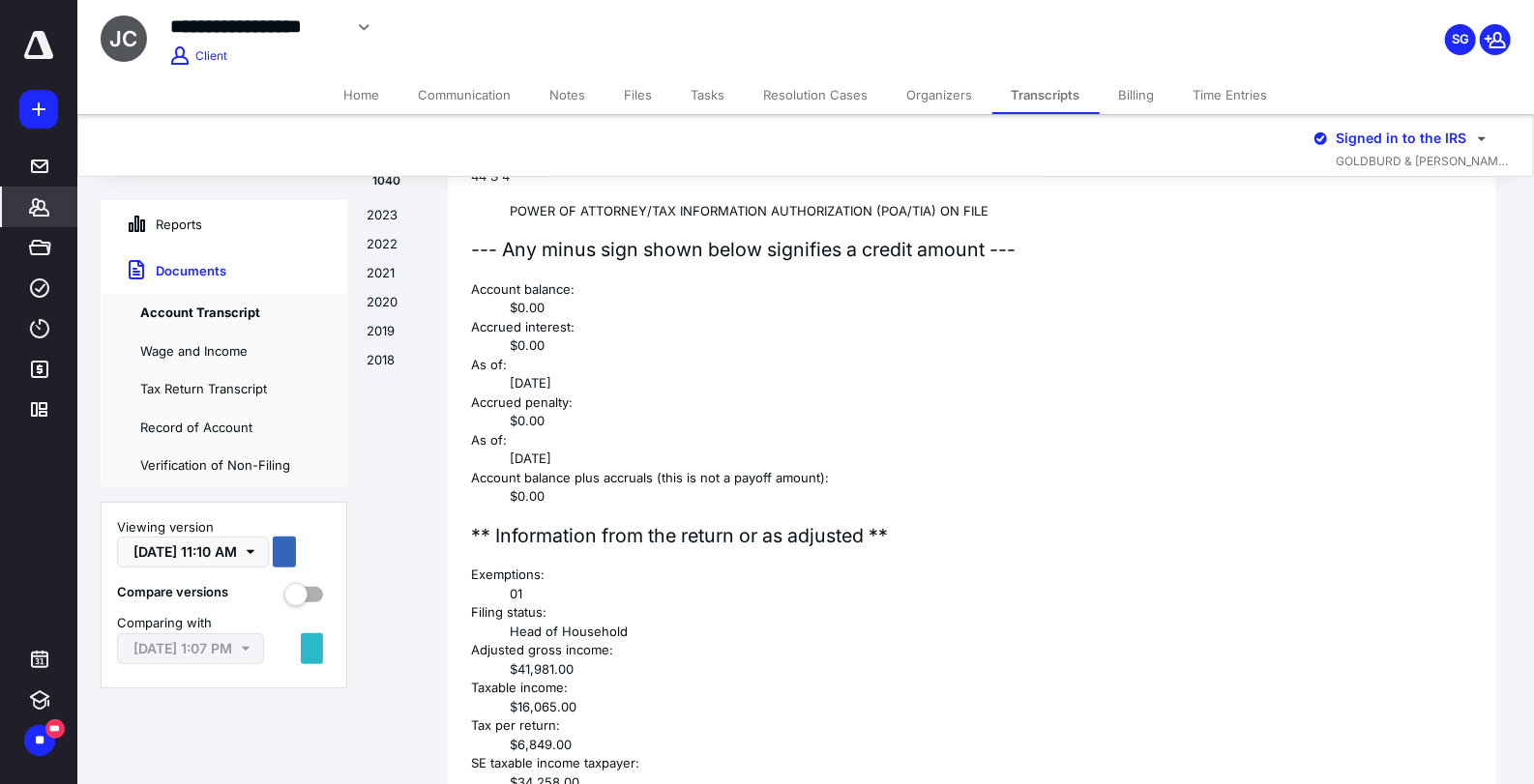 scroll, scrollTop: 0, scrollLeft: 0, axis: both 